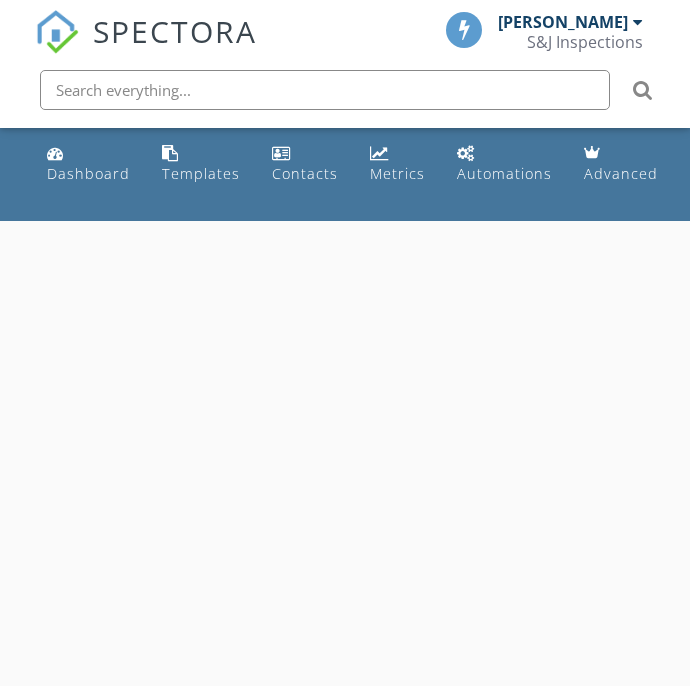 scroll, scrollTop: 0, scrollLeft: 0, axis: both 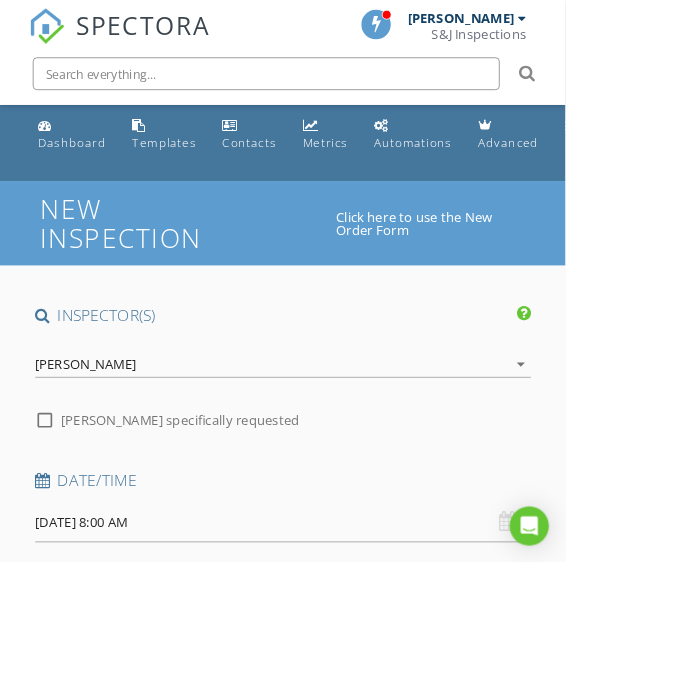 click on "[DATE] 8:00 AM" at bounding box center (345, 637) 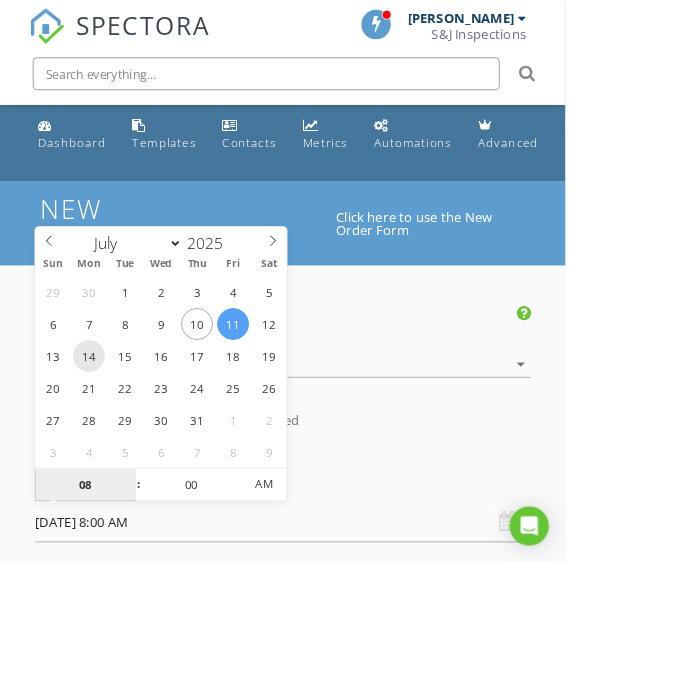type on "[DATE] 8:00 AM" 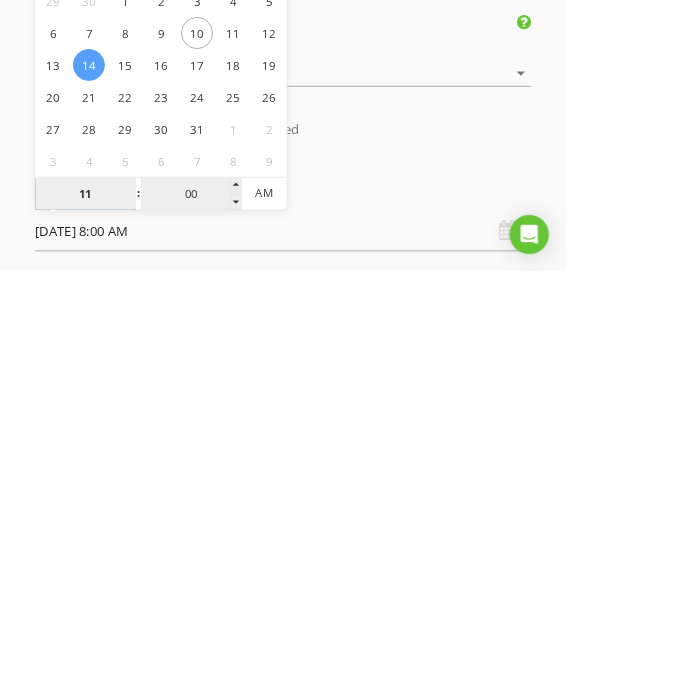 type on "11" 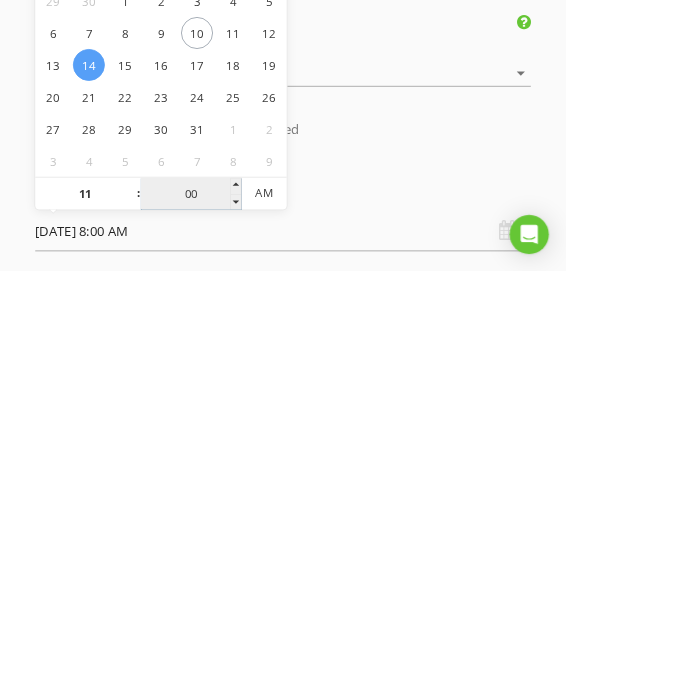 click on "00" at bounding box center (233, 592) 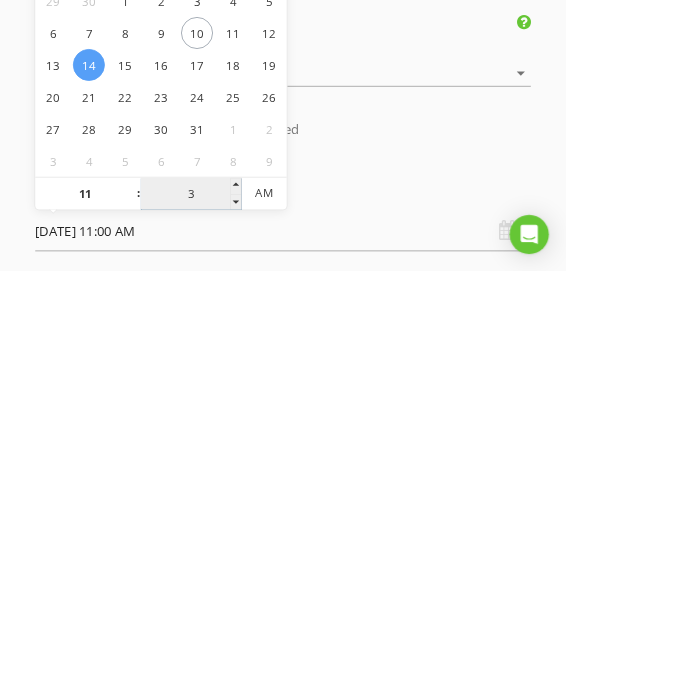 type on "30" 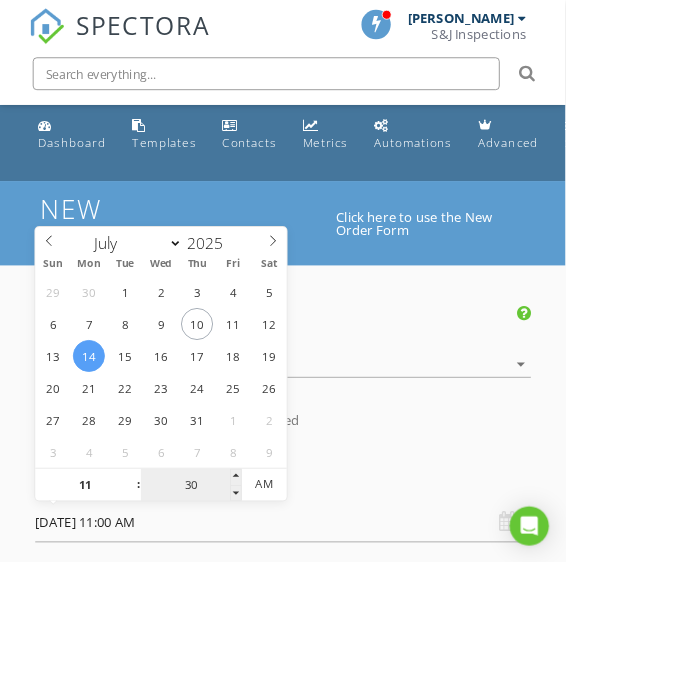 type on "[DATE] 11:30 AM" 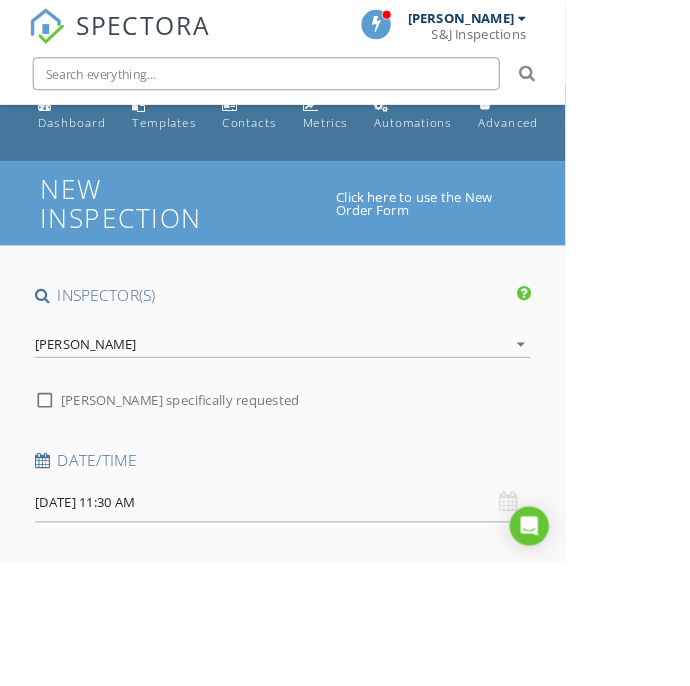 scroll, scrollTop: 32, scrollLeft: 0, axis: vertical 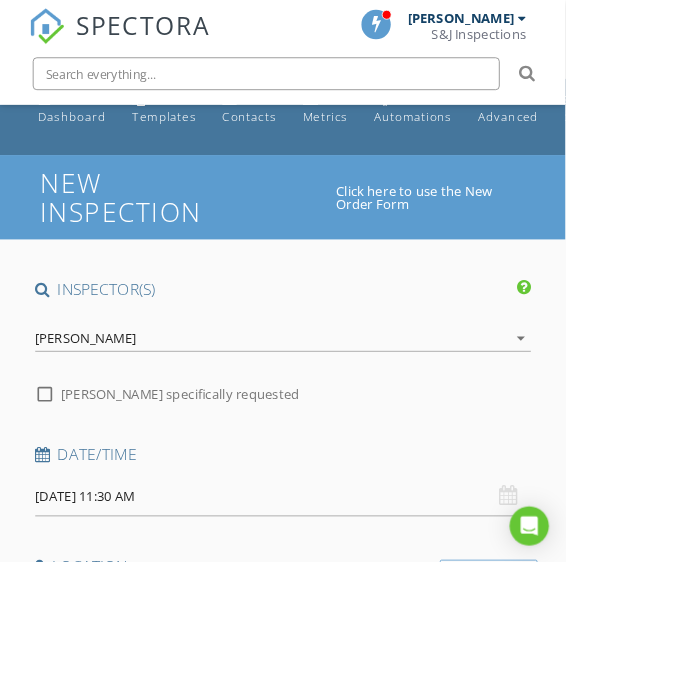 click at bounding box center [242, 742] 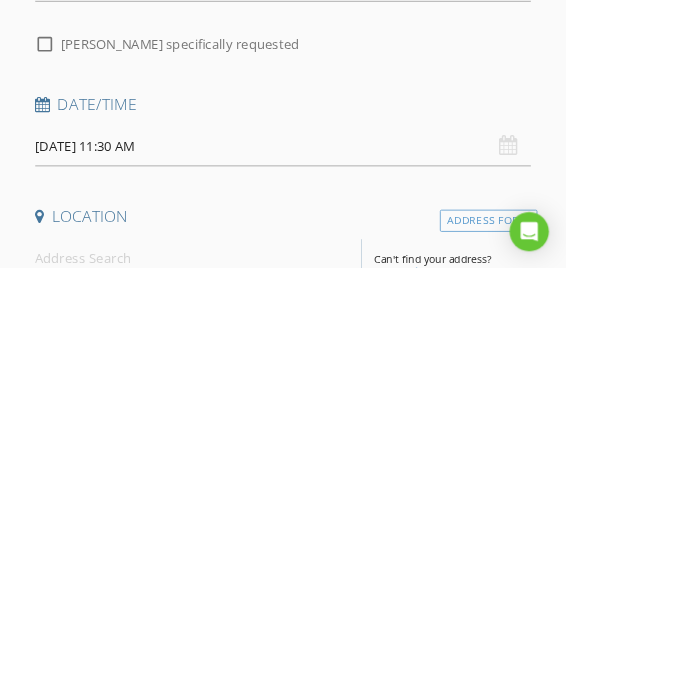scroll, scrollTop: 132, scrollLeft: 0, axis: vertical 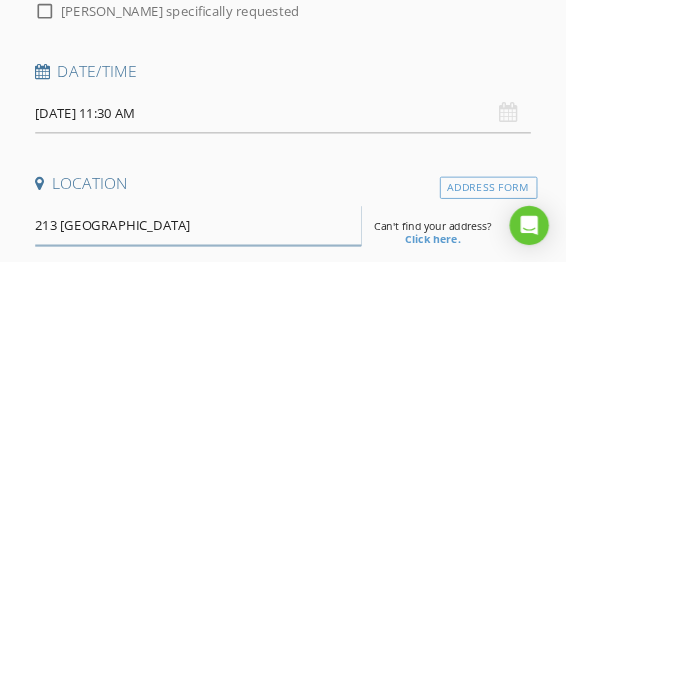 click on "213 Dryer Hall" at bounding box center [242, 642] 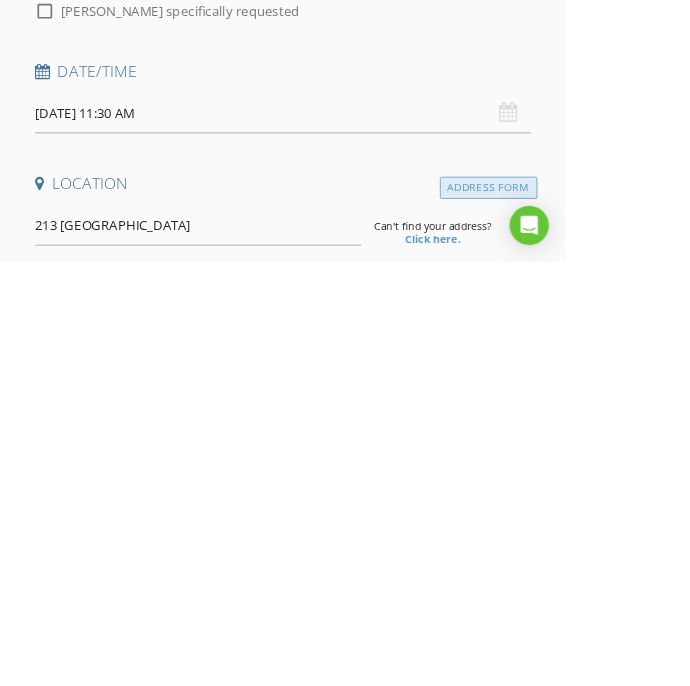click on "Address Form" at bounding box center (596, 596) 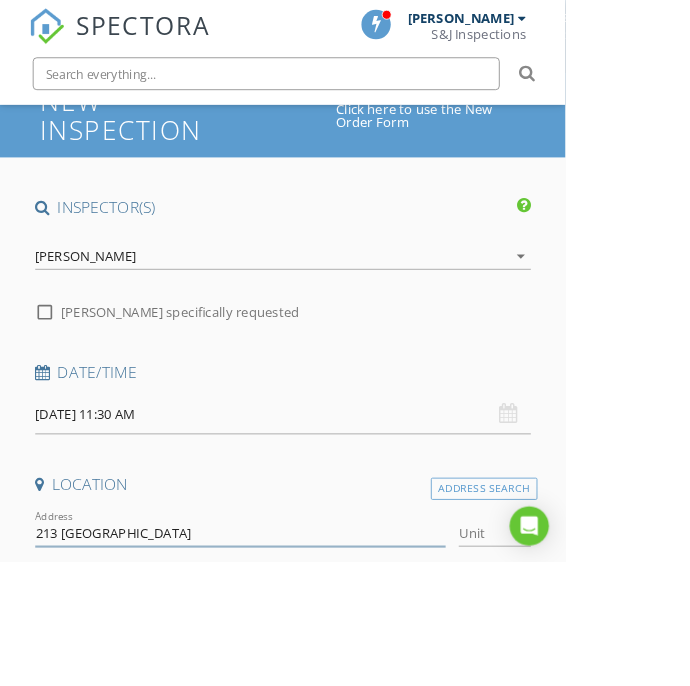 click on "213 Dryers Hall" at bounding box center [294, 650] 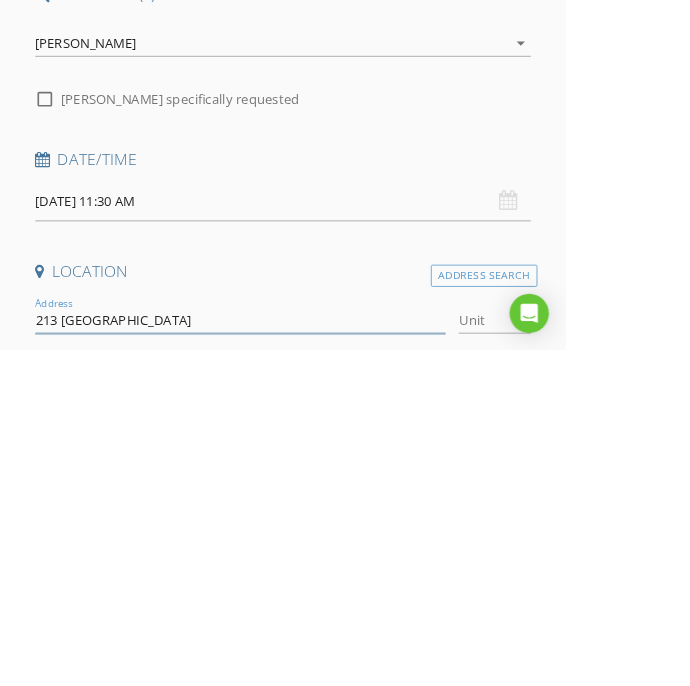 scroll, scrollTop: 179, scrollLeft: 0, axis: vertical 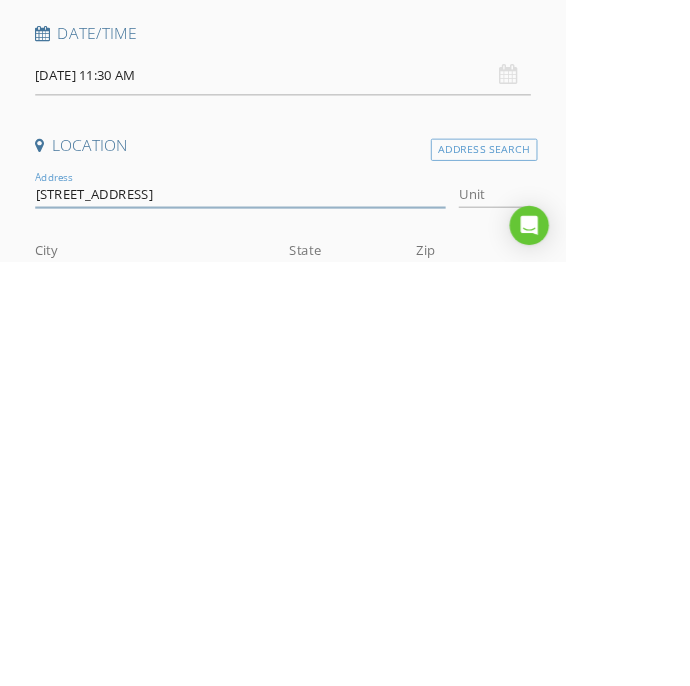 type on "[STREET_ADDRESS]" 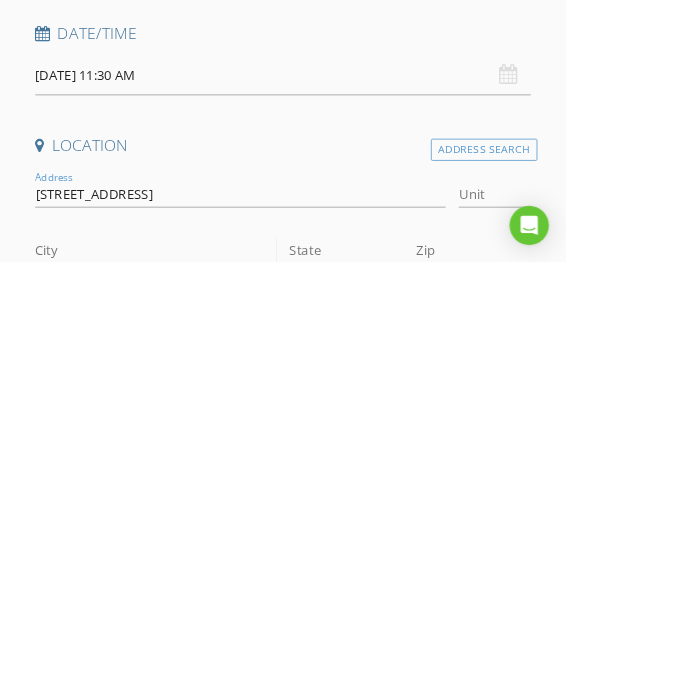 click on "City" at bounding box center (190, 672) 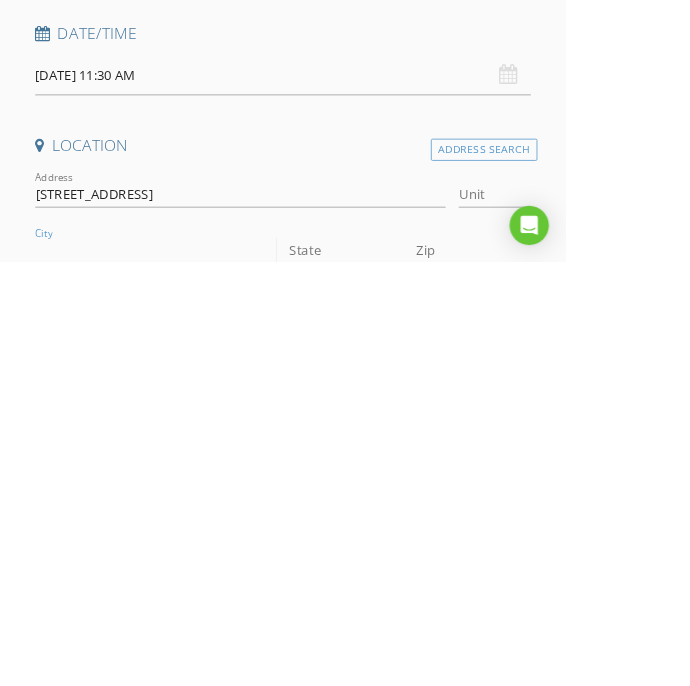 scroll, scrollTop: 179, scrollLeft: 0, axis: vertical 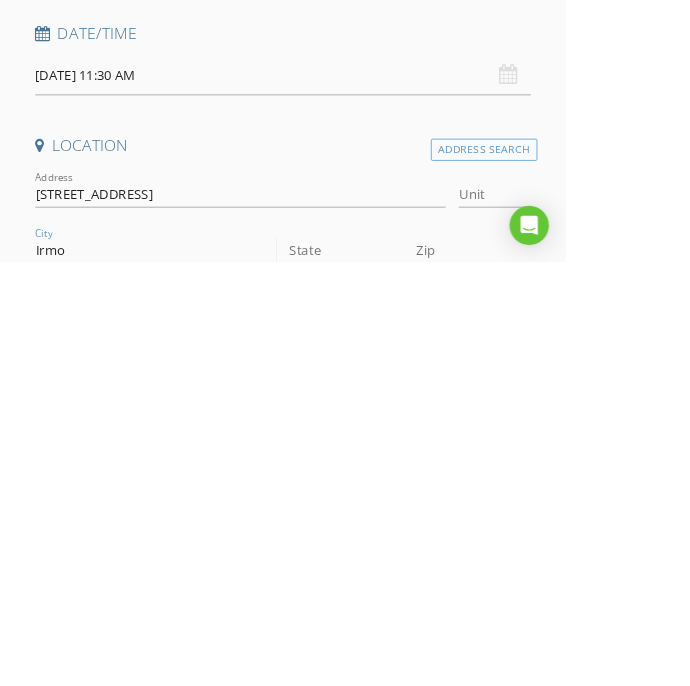 type on "Irmo" 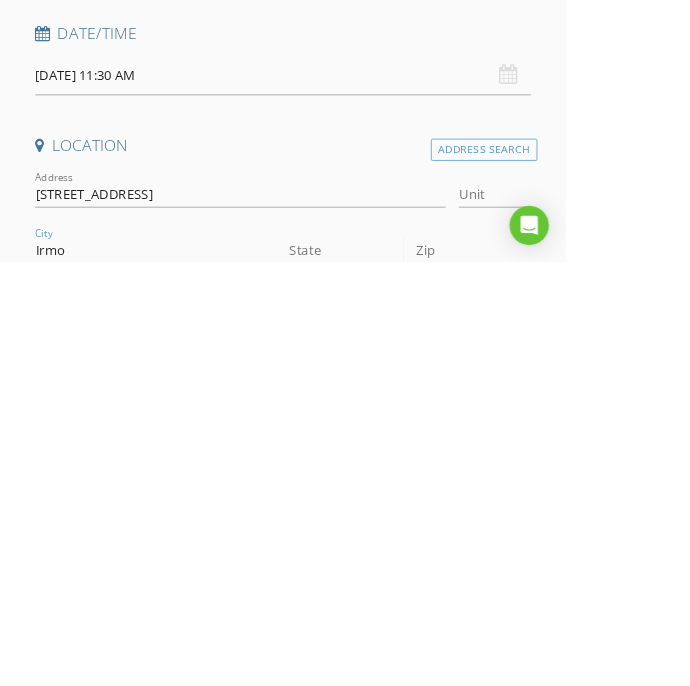 click on "State" at bounding box center [422, 672] 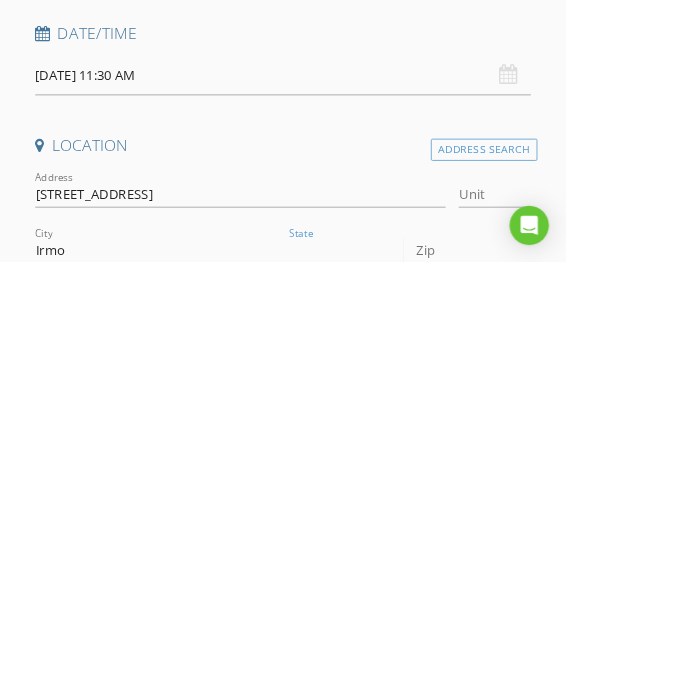 scroll, scrollTop: 178, scrollLeft: 0, axis: vertical 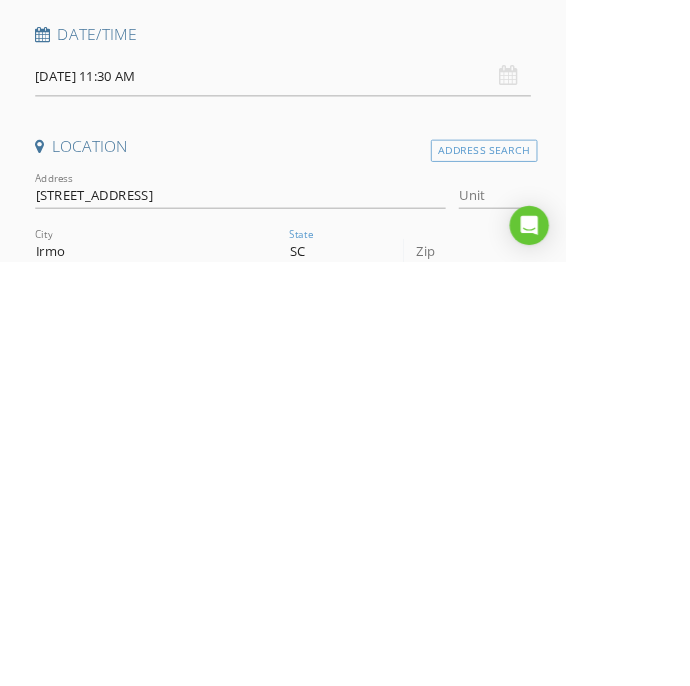 type on "SC" 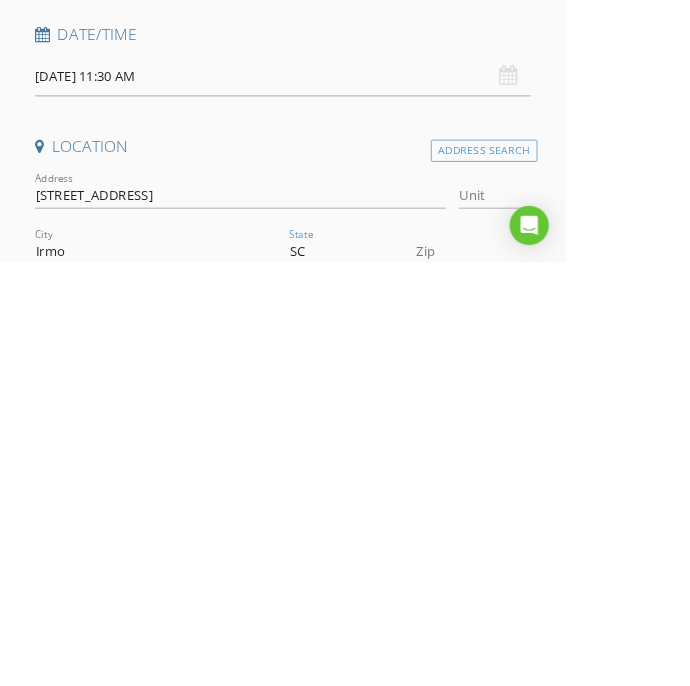 click on "Zip" at bounding box center [577, 673] 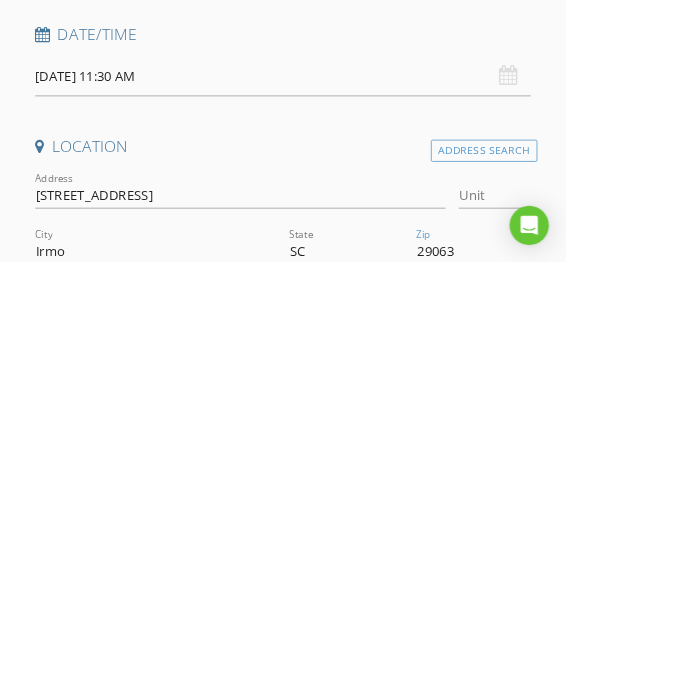type on "29063" 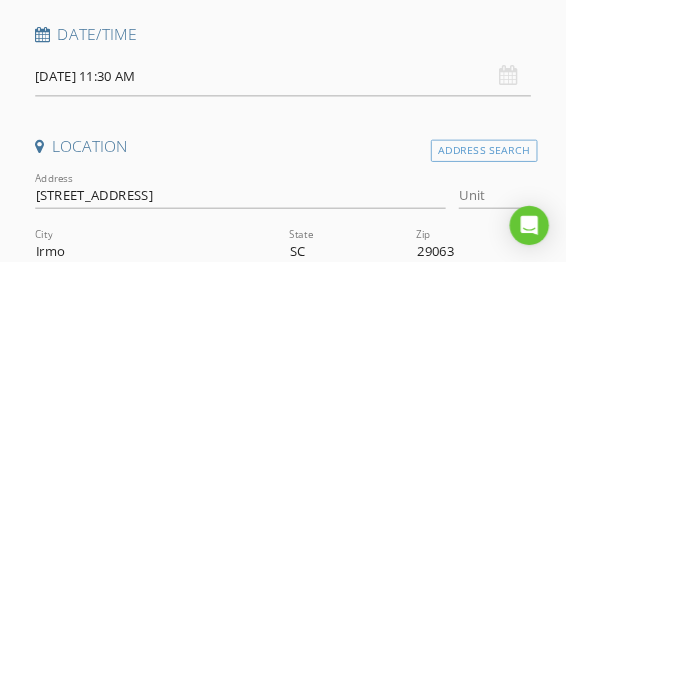 scroll, scrollTop: 177, scrollLeft: 0, axis: vertical 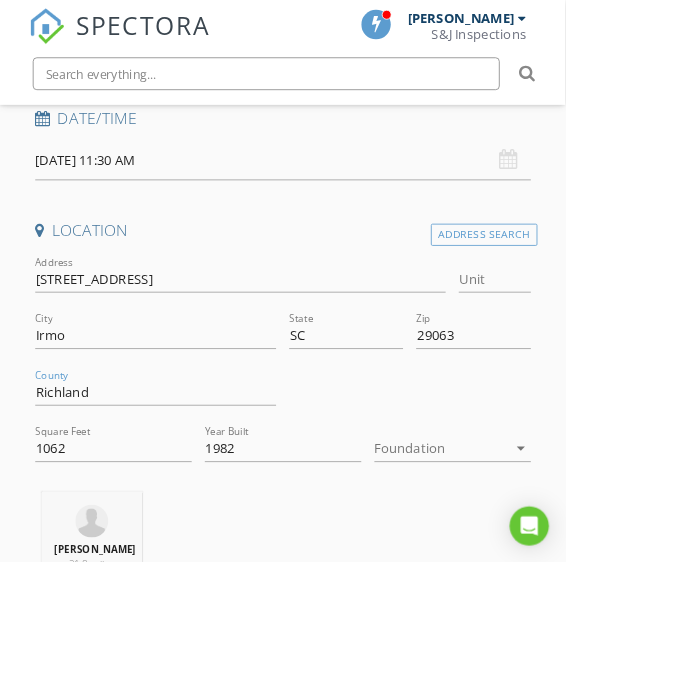 click on "arrow_drop_down" at bounding box center (636, 547) 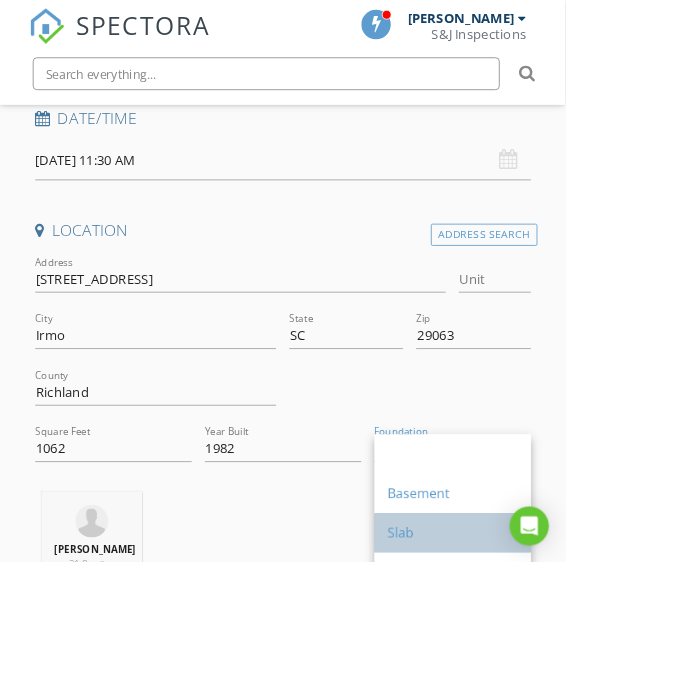 click on "Slab" at bounding box center (552, 650) 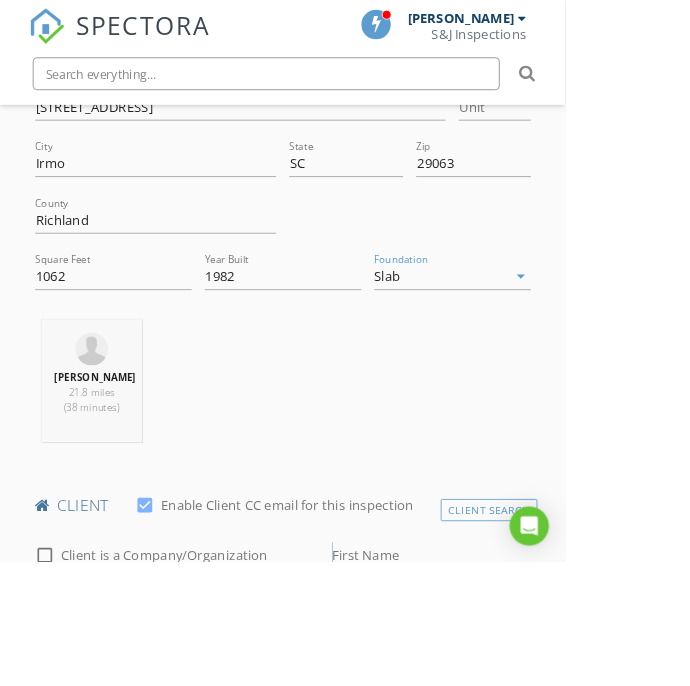 click on "First Name" at bounding box center (527, 677) 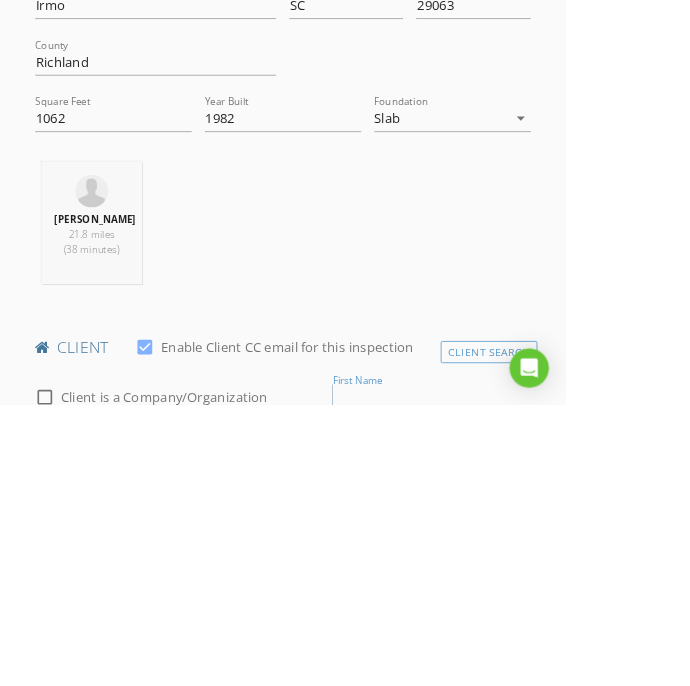 scroll, scrollTop: 657, scrollLeft: 0, axis: vertical 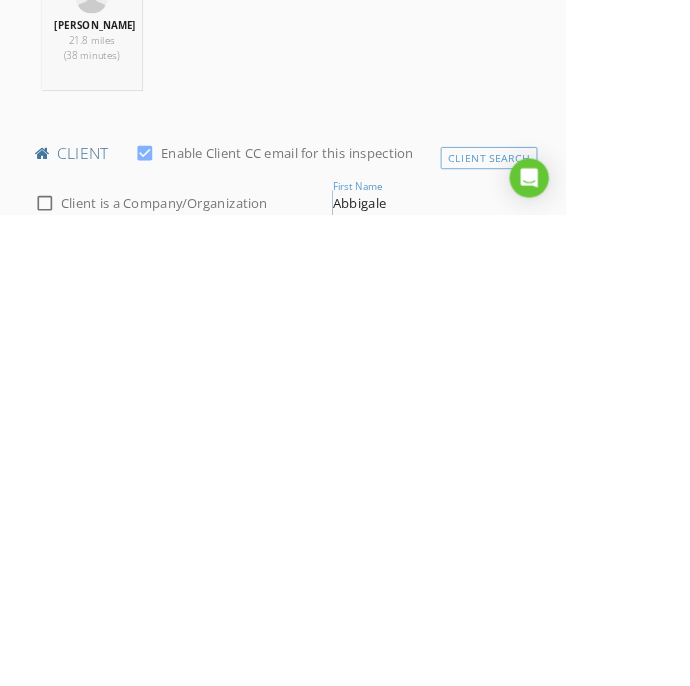 type on "Abbigale" 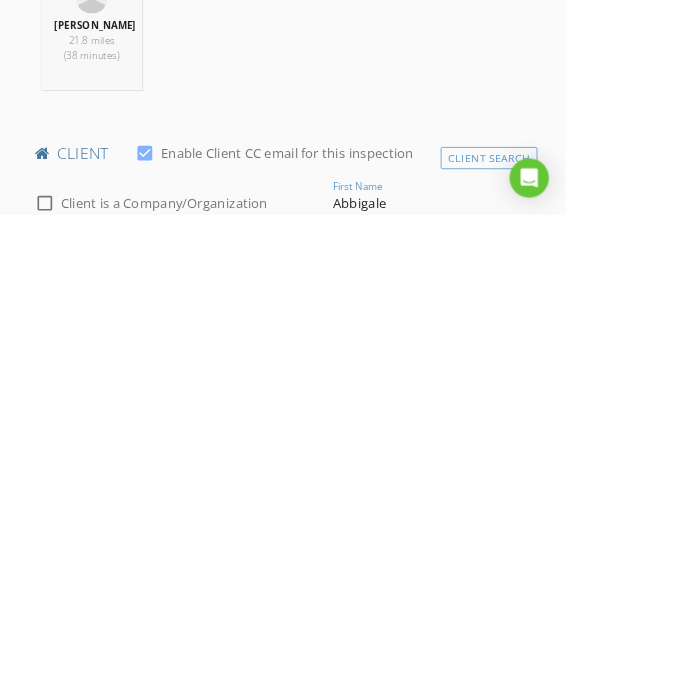 click on "Last Name" at bounding box center [138, 741] 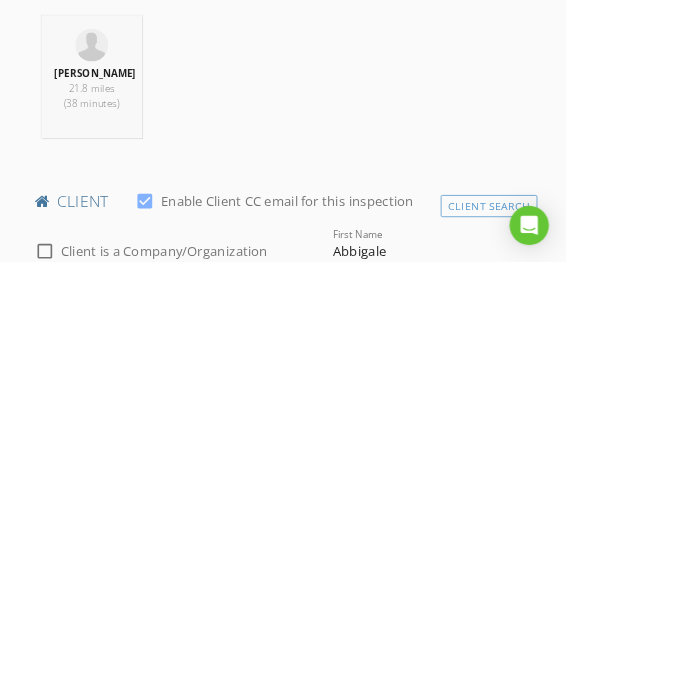 type on "[PERSON_NAME]" 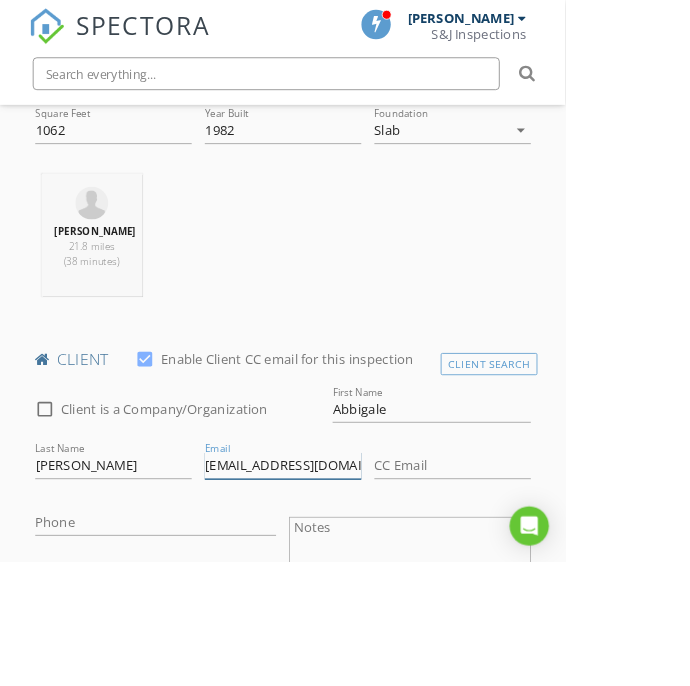 scroll, scrollTop: 830, scrollLeft: 0, axis: vertical 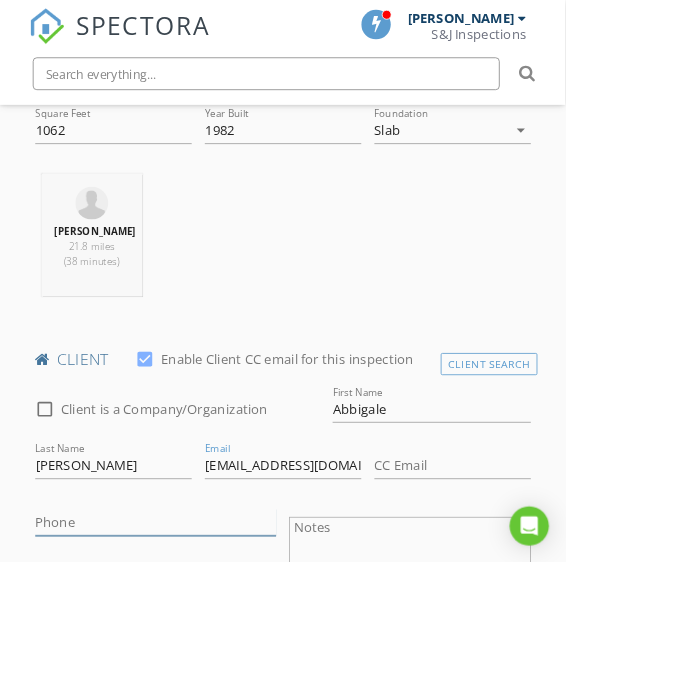 click on "Phone" at bounding box center [190, 637] 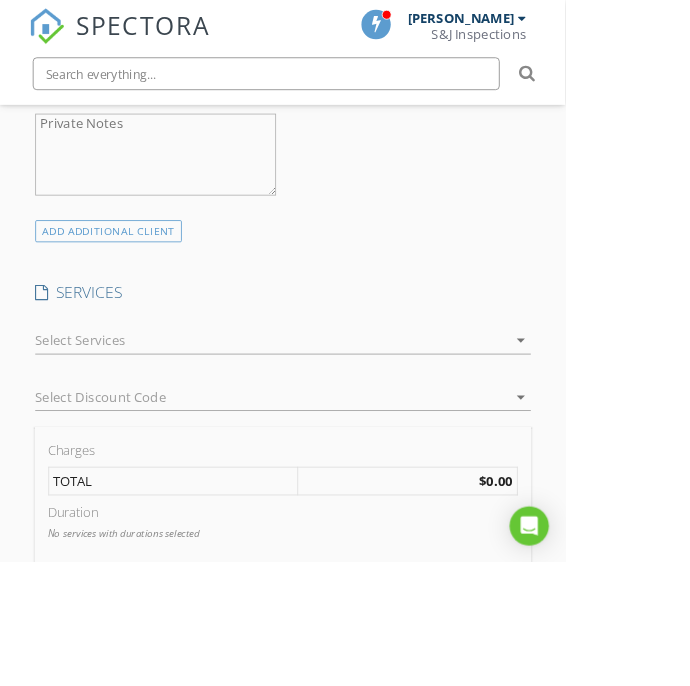 scroll, scrollTop: 1482, scrollLeft: 0, axis: vertical 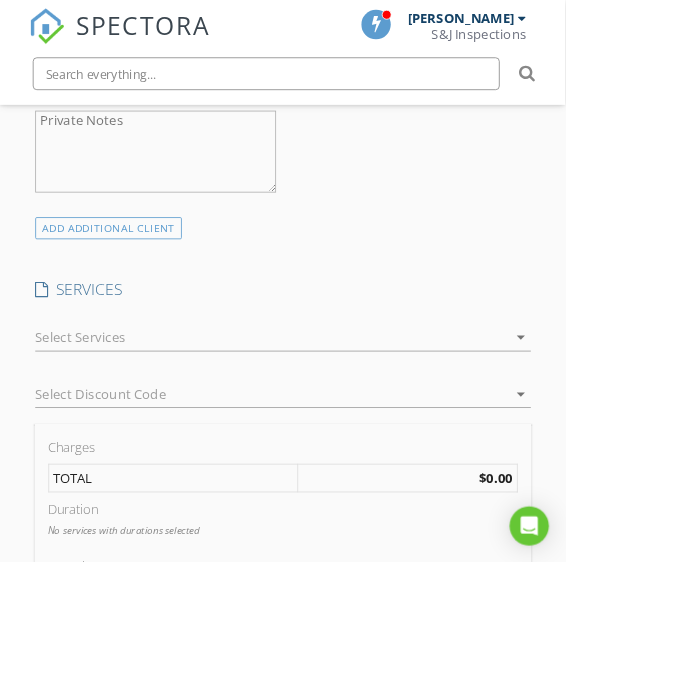 type on "[PHONE_NUMBER]" 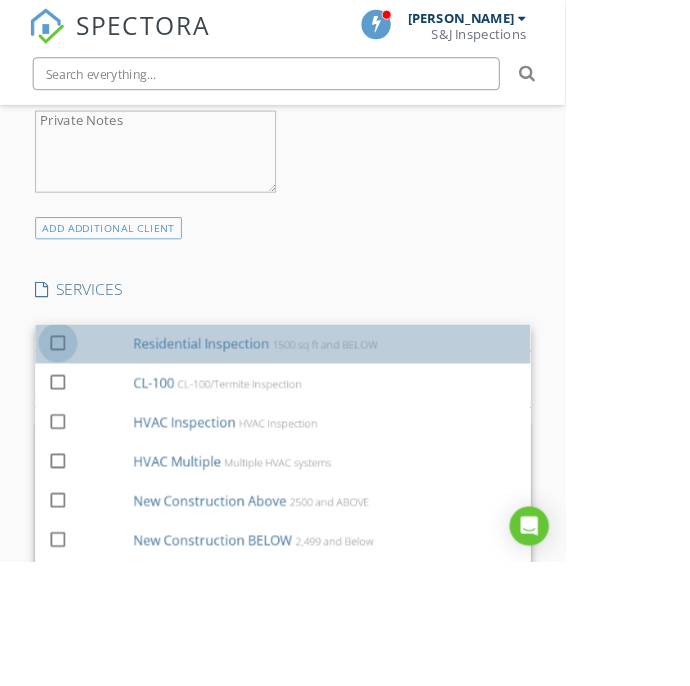 click at bounding box center (71, 418) 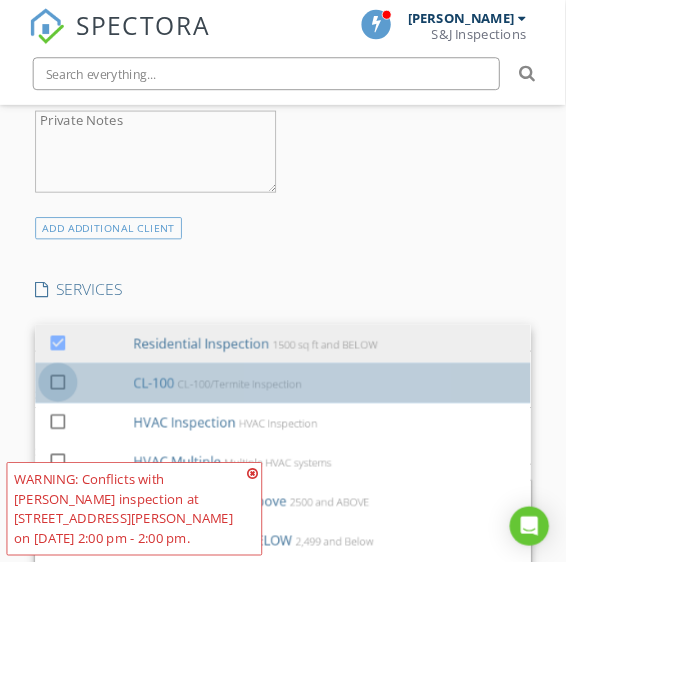 click at bounding box center [71, 466] 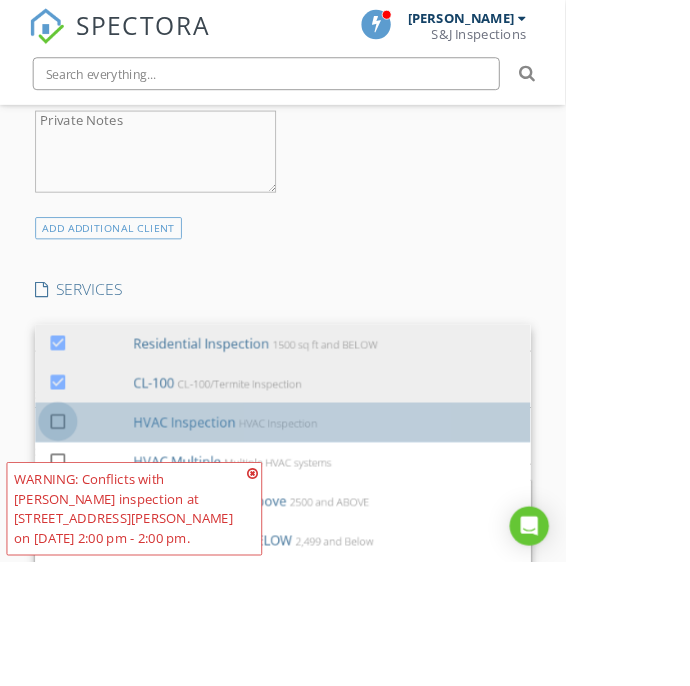 click at bounding box center [71, 514] 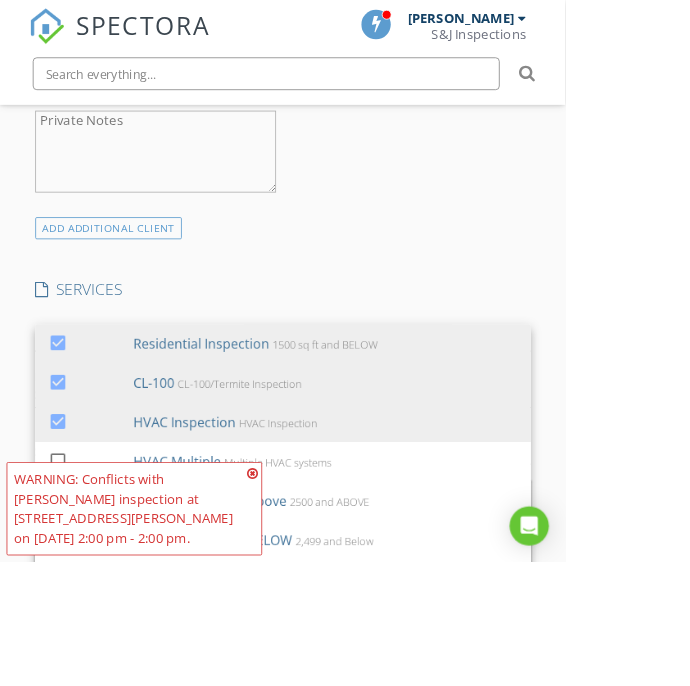 click at bounding box center [308, 577] 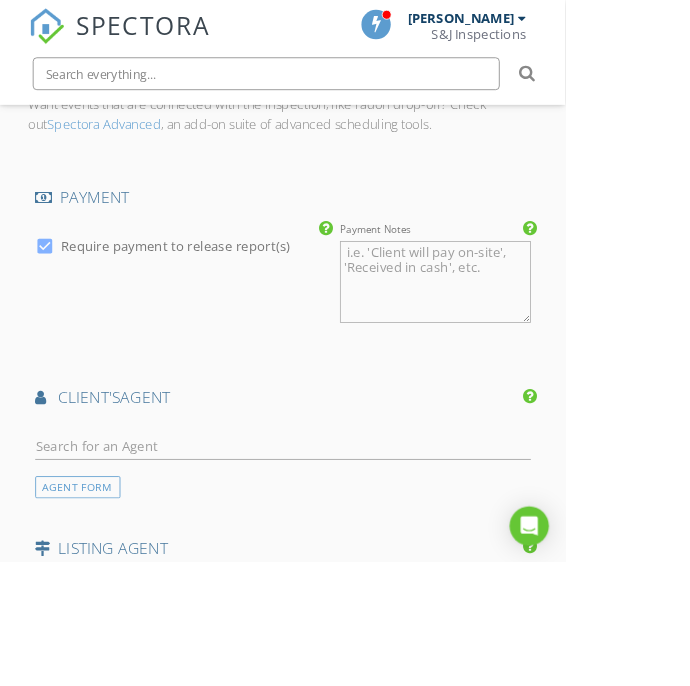 scroll, scrollTop: 2429, scrollLeft: 0, axis: vertical 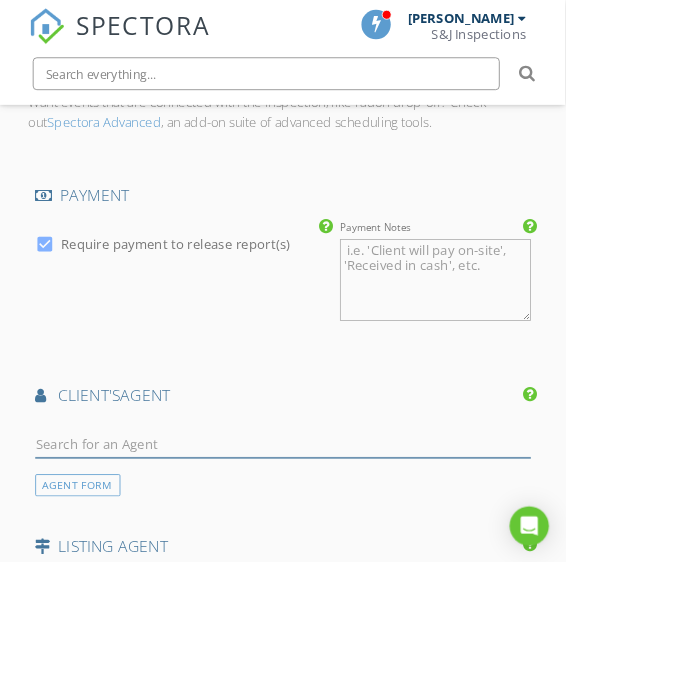 click at bounding box center (345, 542) 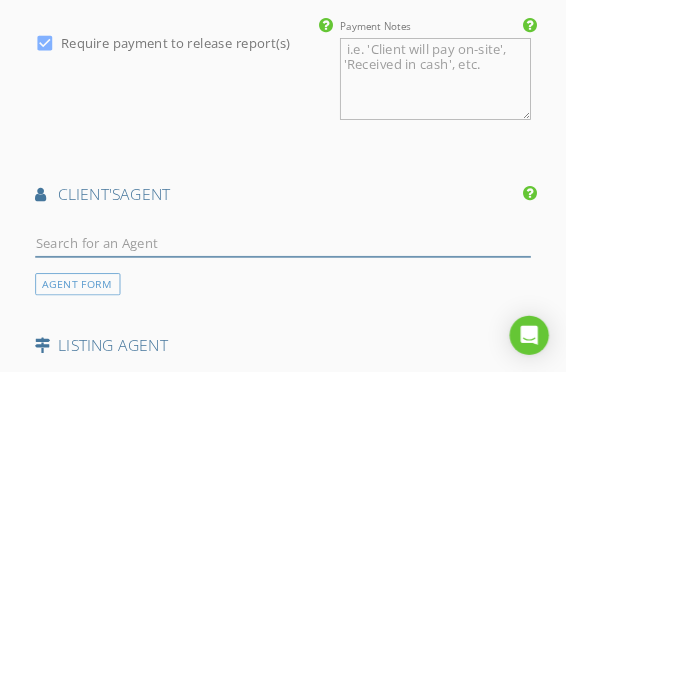 scroll, scrollTop: 2442, scrollLeft: 0, axis: vertical 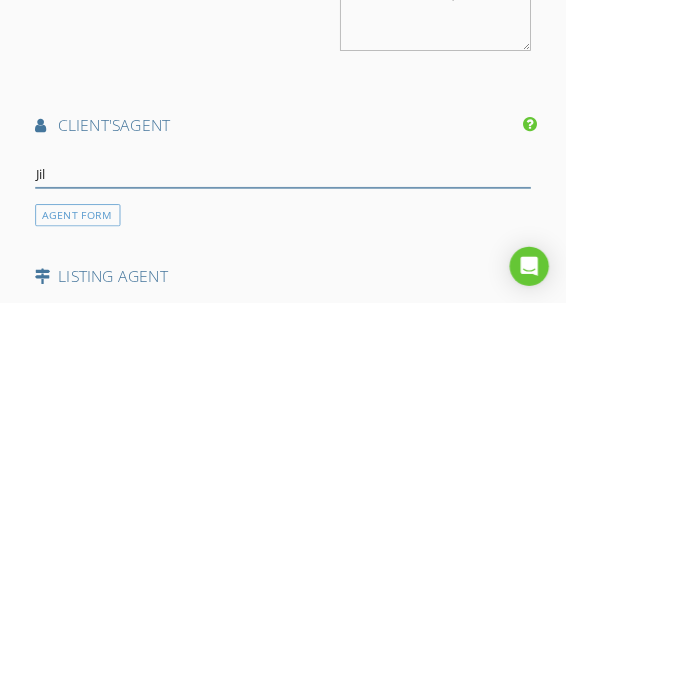 type on "[PERSON_NAME]" 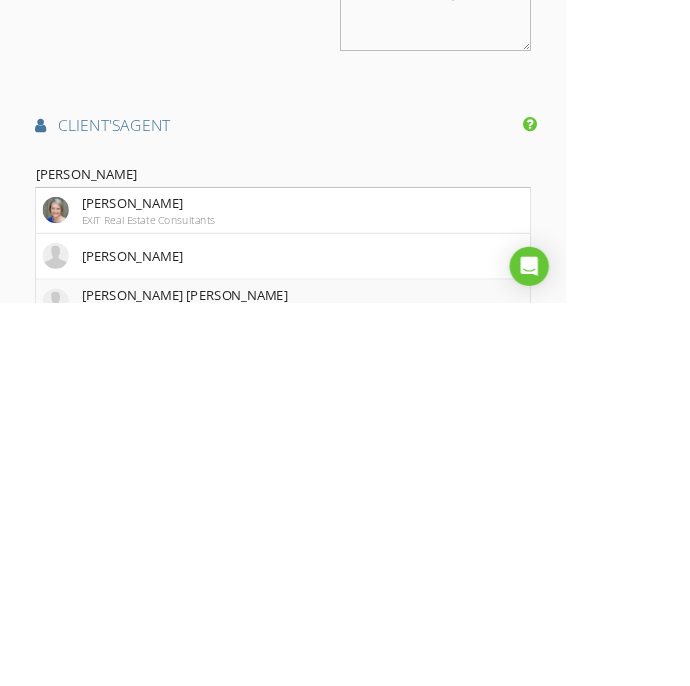 click on "Jill Nelly
Exclusive Realty" at bounding box center (345, 686) 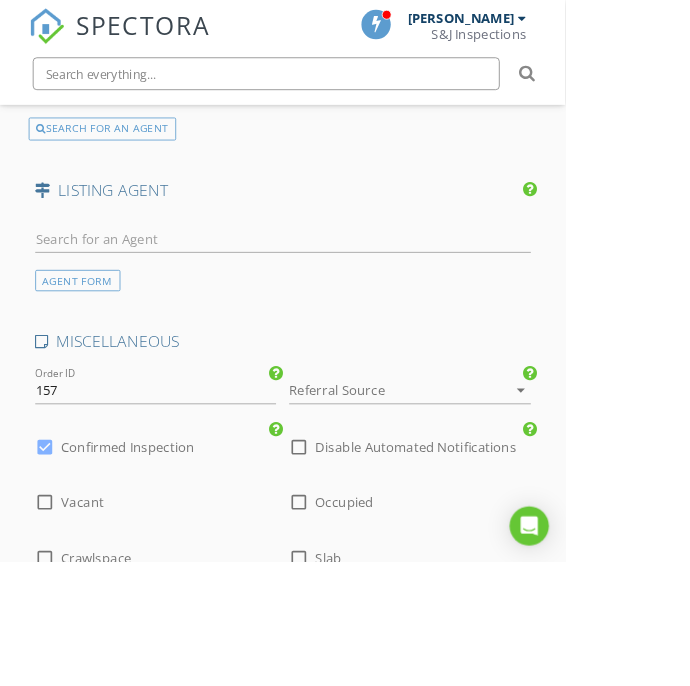 scroll, scrollTop: 3273, scrollLeft: 0, axis: vertical 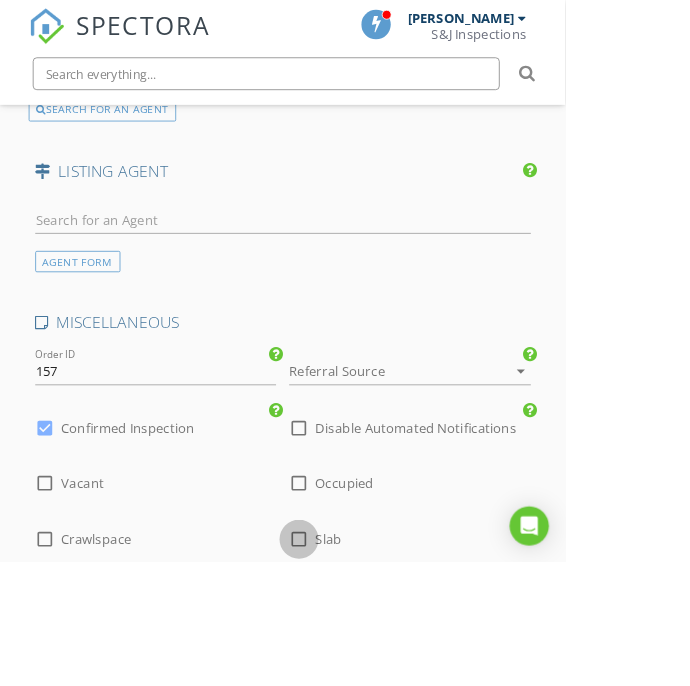 click at bounding box center (365, 658) 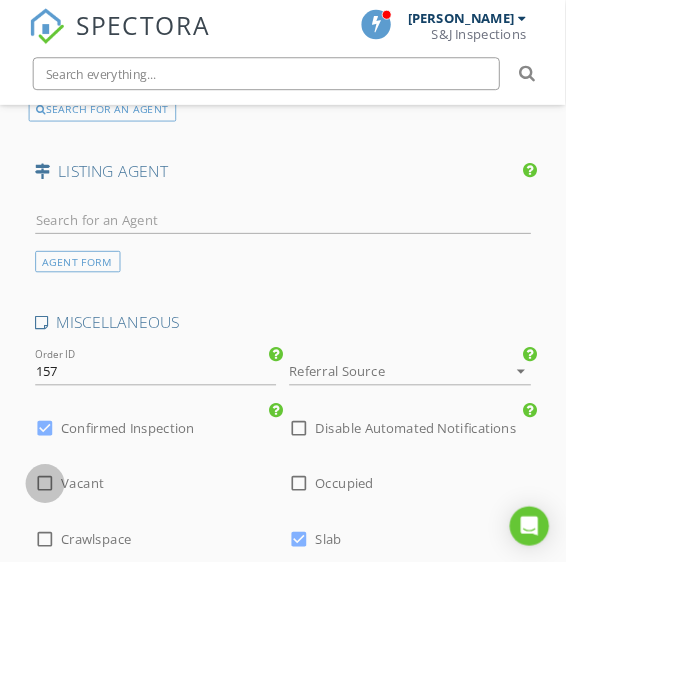 click at bounding box center (55, 590) 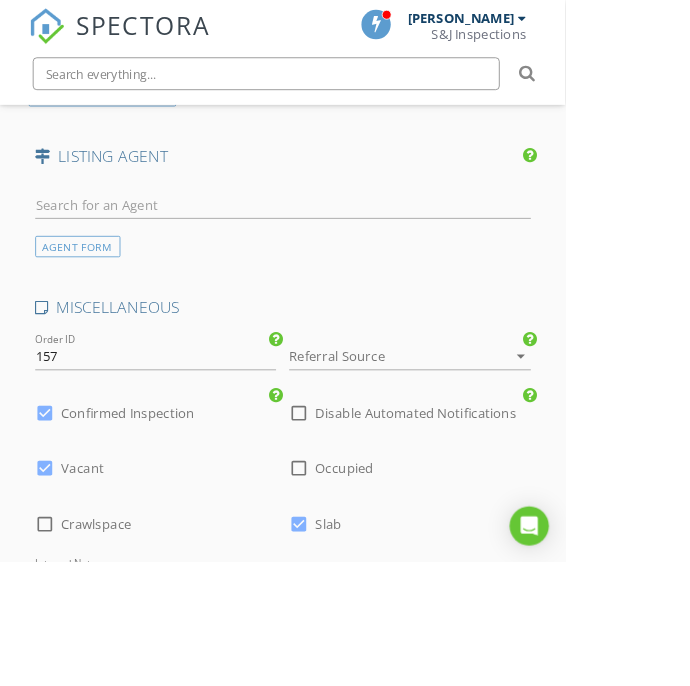 scroll, scrollTop: 3484, scrollLeft: 0, axis: vertical 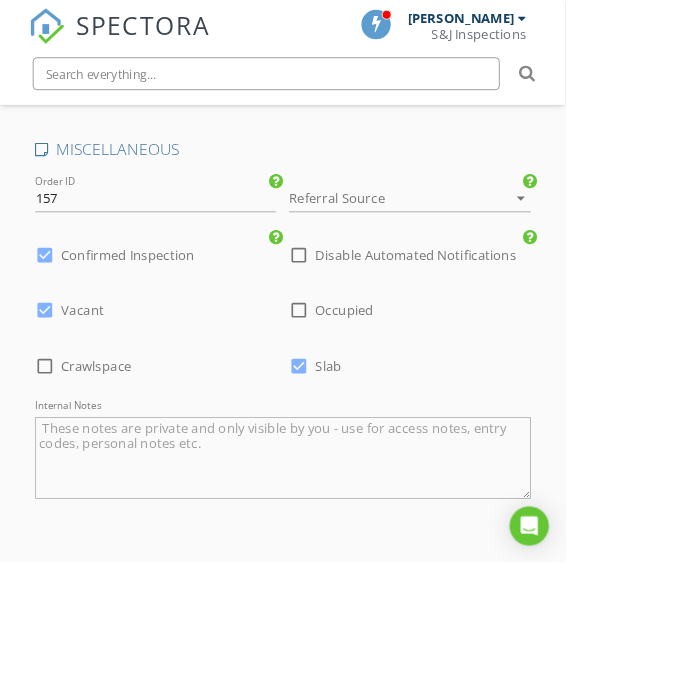 click on "Save Inspection" at bounding box center (345, 909) 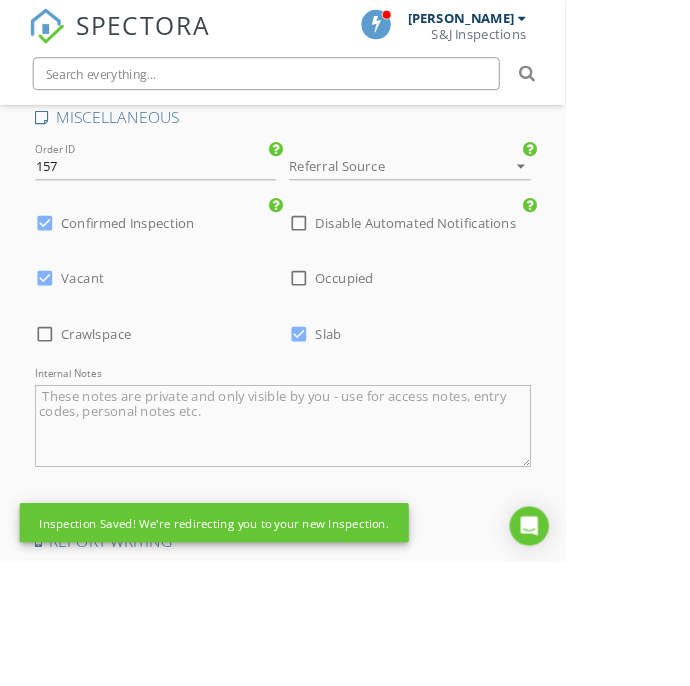 scroll, scrollTop: 3556, scrollLeft: 0, axis: vertical 